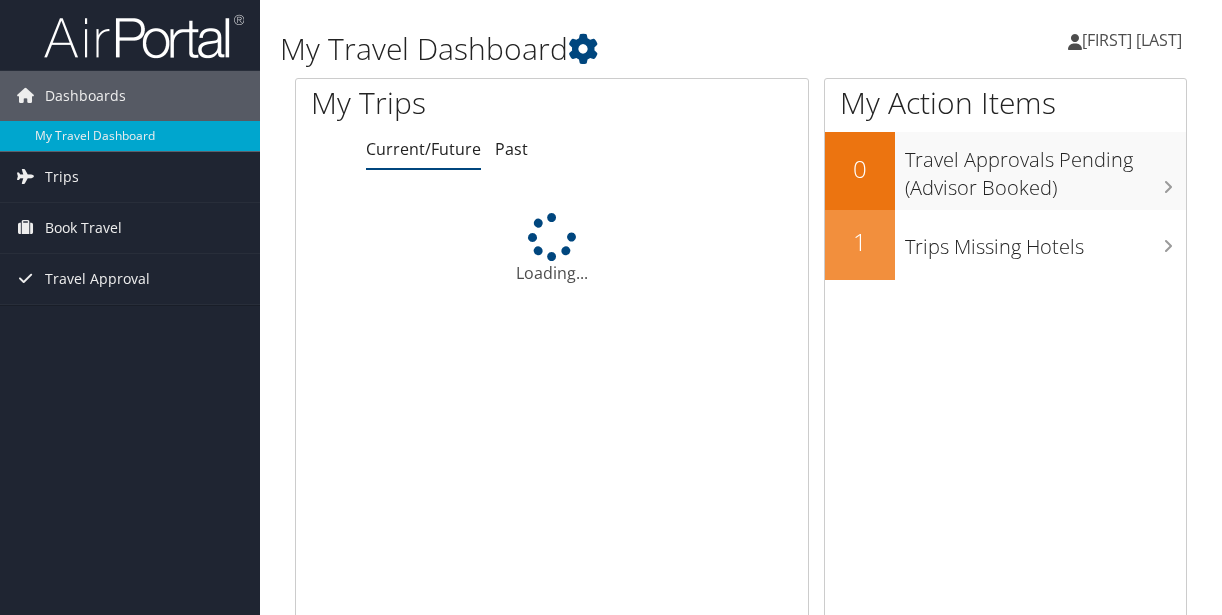 scroll, scrollTop: 0, scrollLeft: 0, axis: both 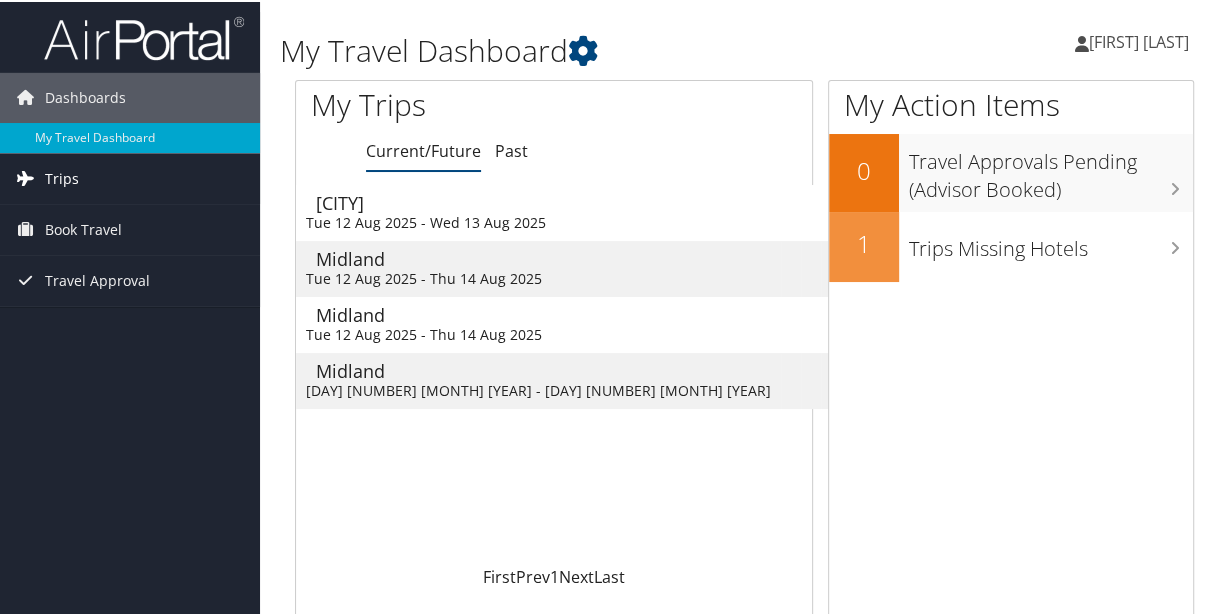 click on "Trips" at bounding box center (62, 177) 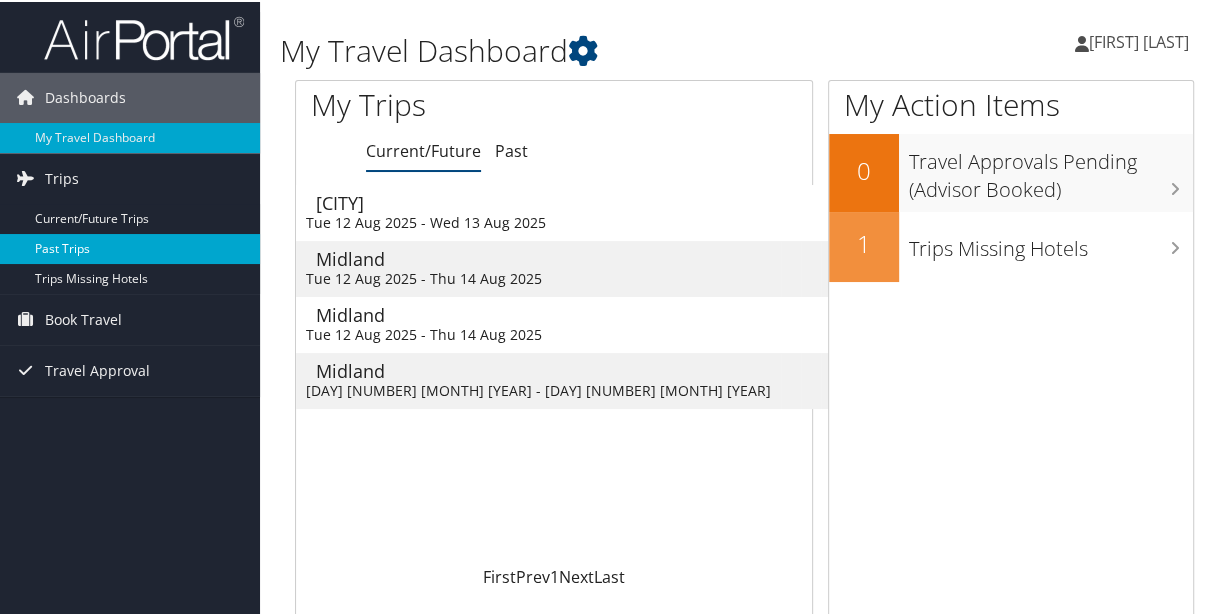 click on "Past Trips" at bounding box center [130, 247] 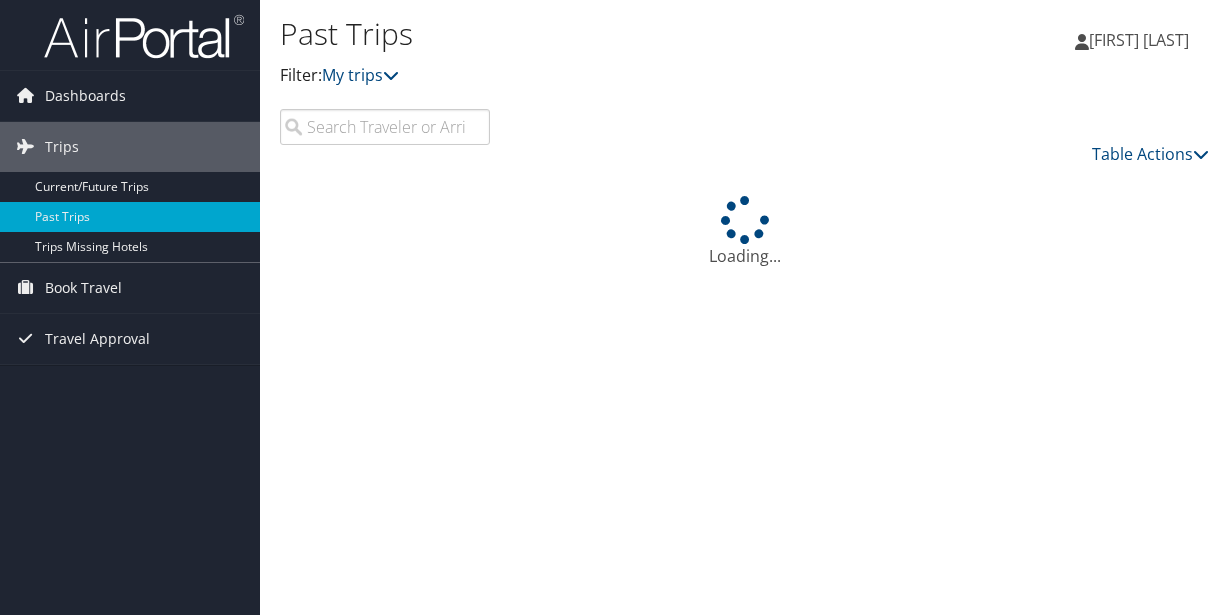 scroll, scrollTop: 0, scrollLeft: 0, axis: both 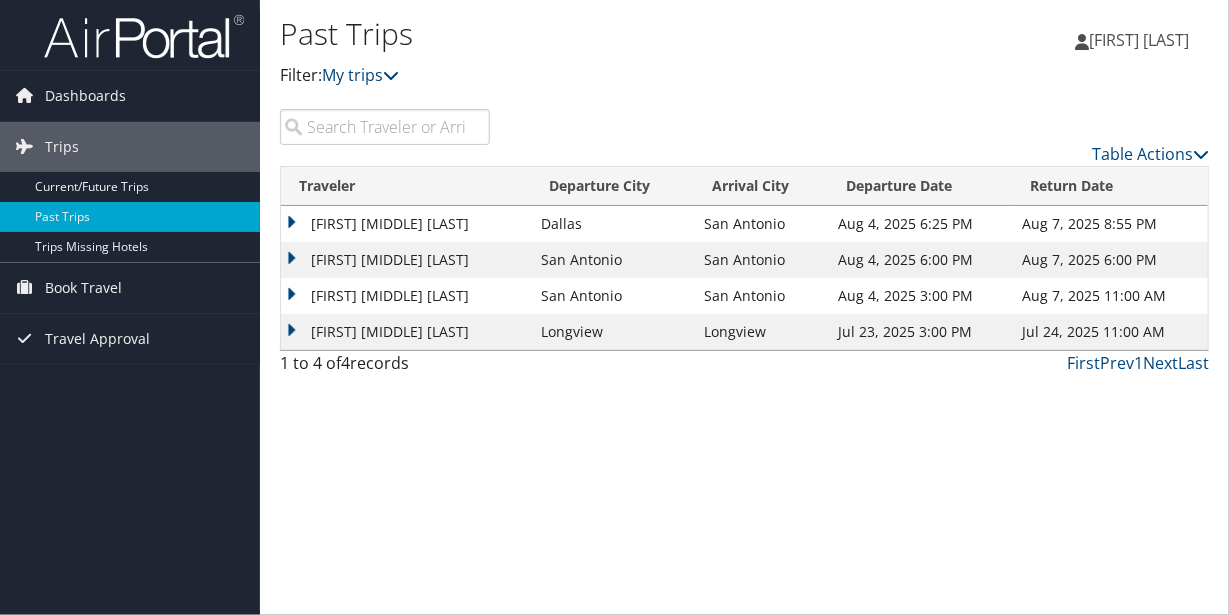 click on "STEPHEN MICHAEL PERKINS" at bounding box center [406, 260] 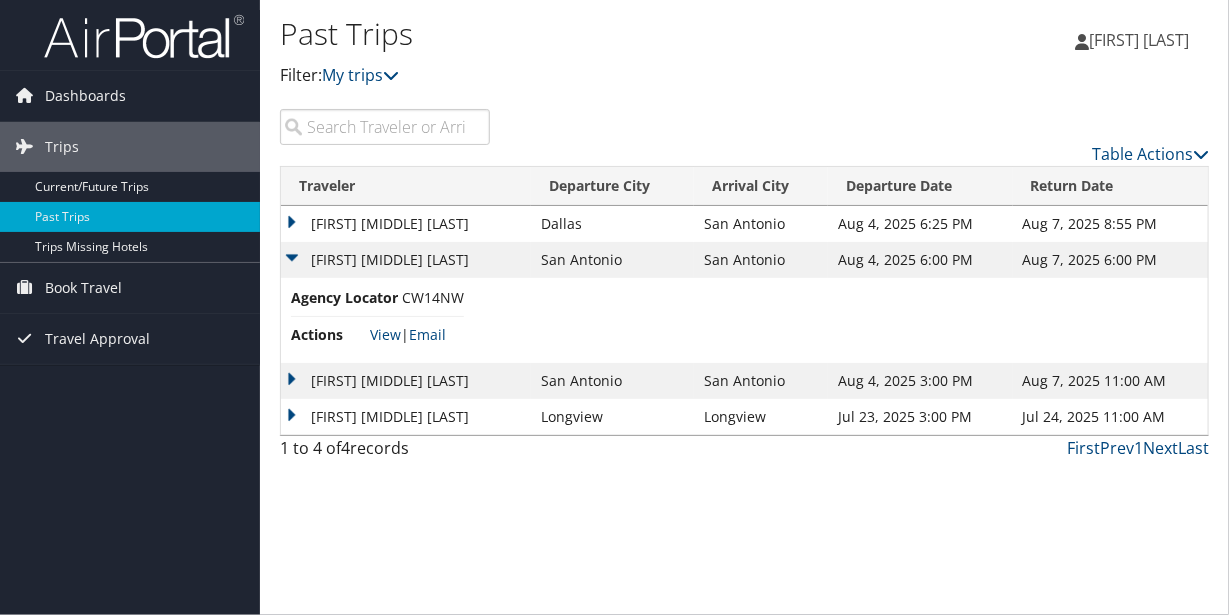 click on "[FIRST] [MIDDLE] [LAST]" at bounding box center (406, 260) 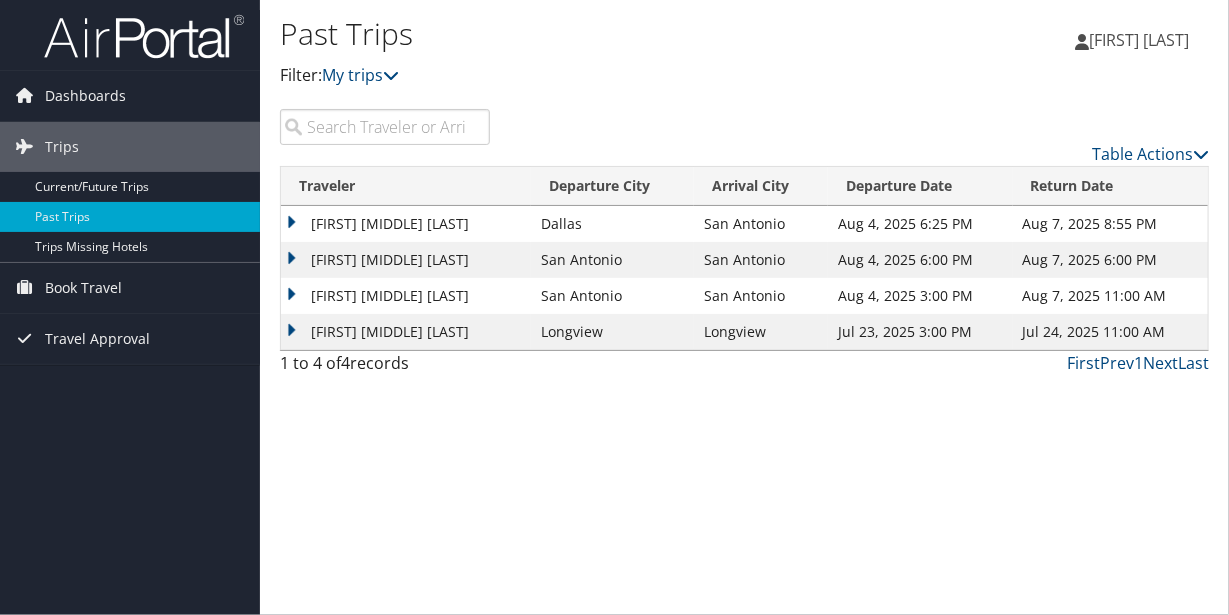 click on "STEPHEN MICHAEL PERKINS" at bounding box center (406, 260) 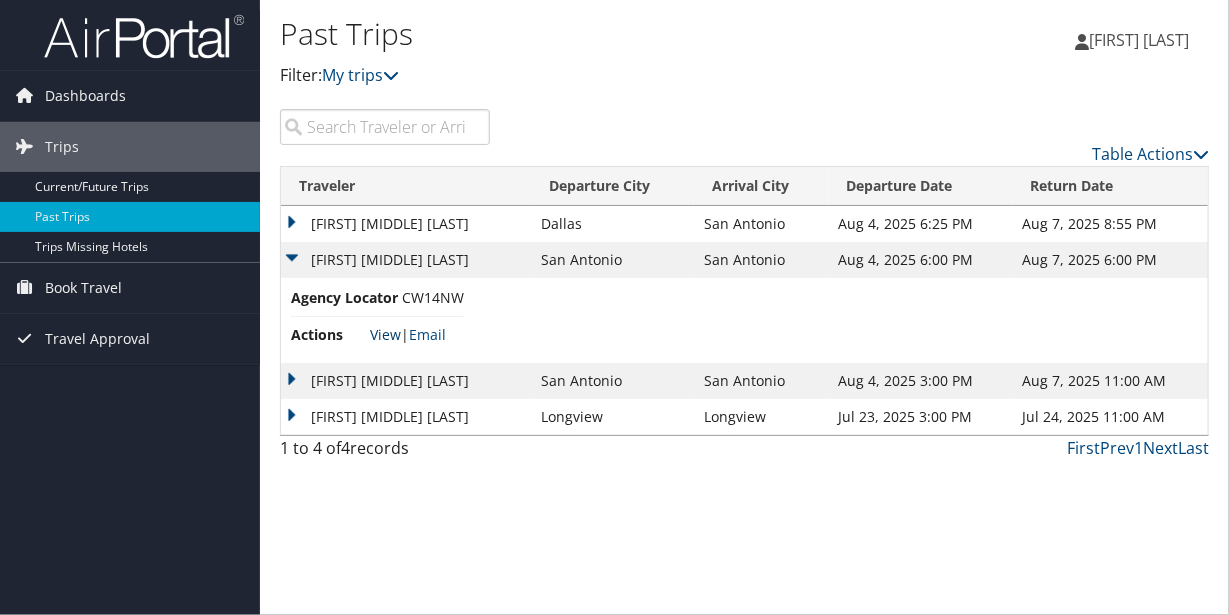 click on "View" at bounding box center (385, 334) 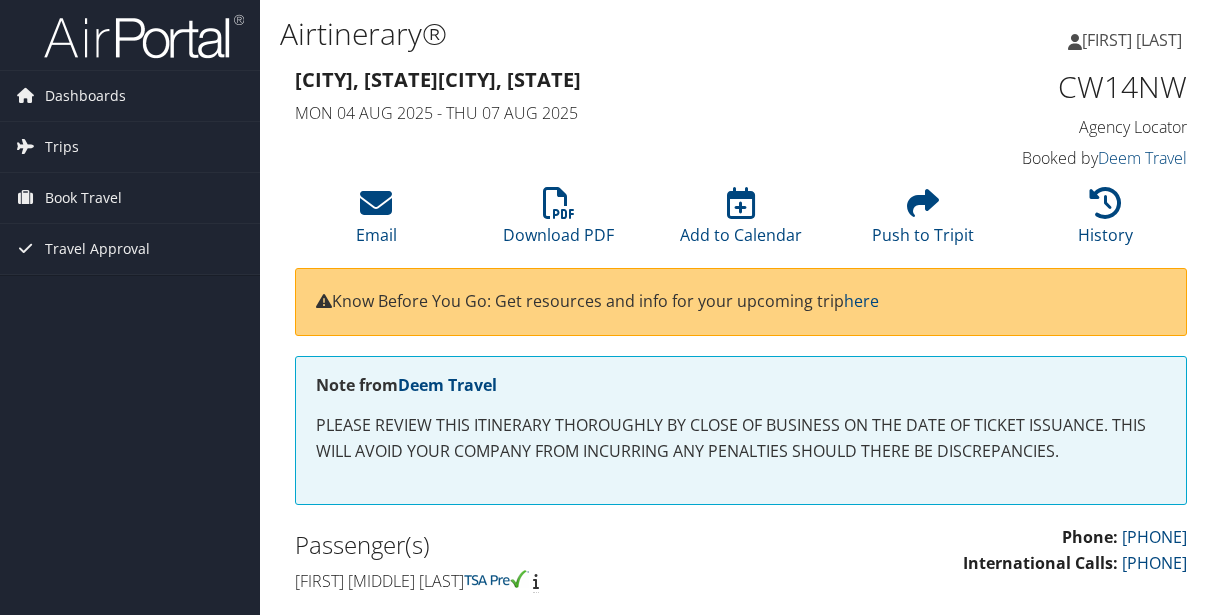 scroll, scrollTop: 0, scrollLeft: 0, axis: both 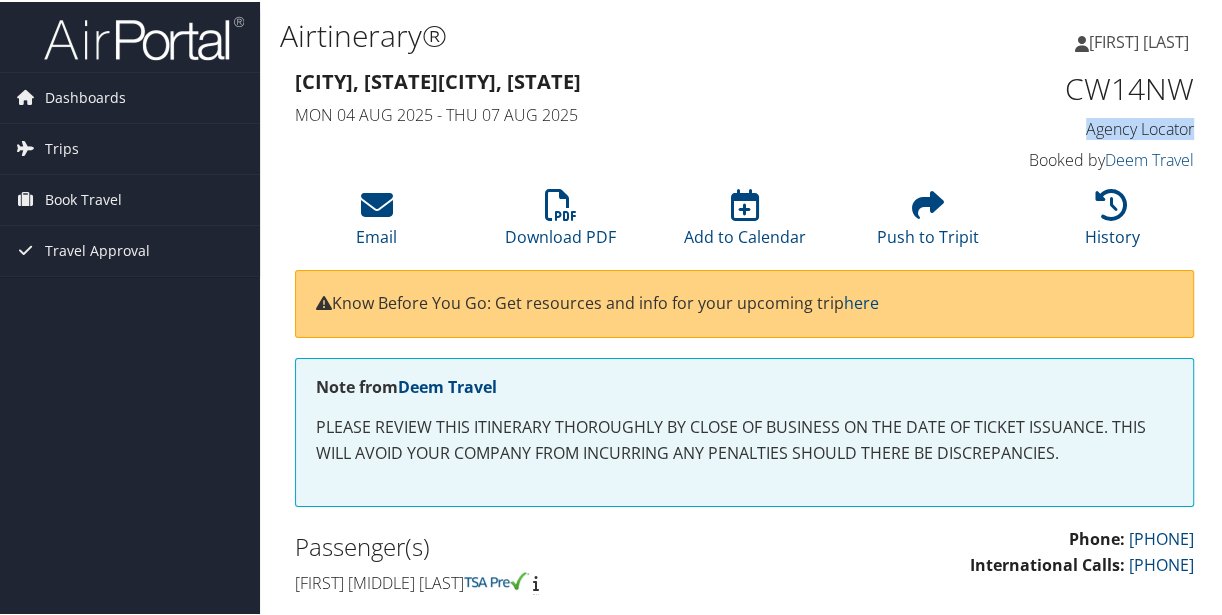 drag, startPoint x: 1221, startPoint y: 90, endPoint x: 1214, endPoint y: 131, distance: 41.59327 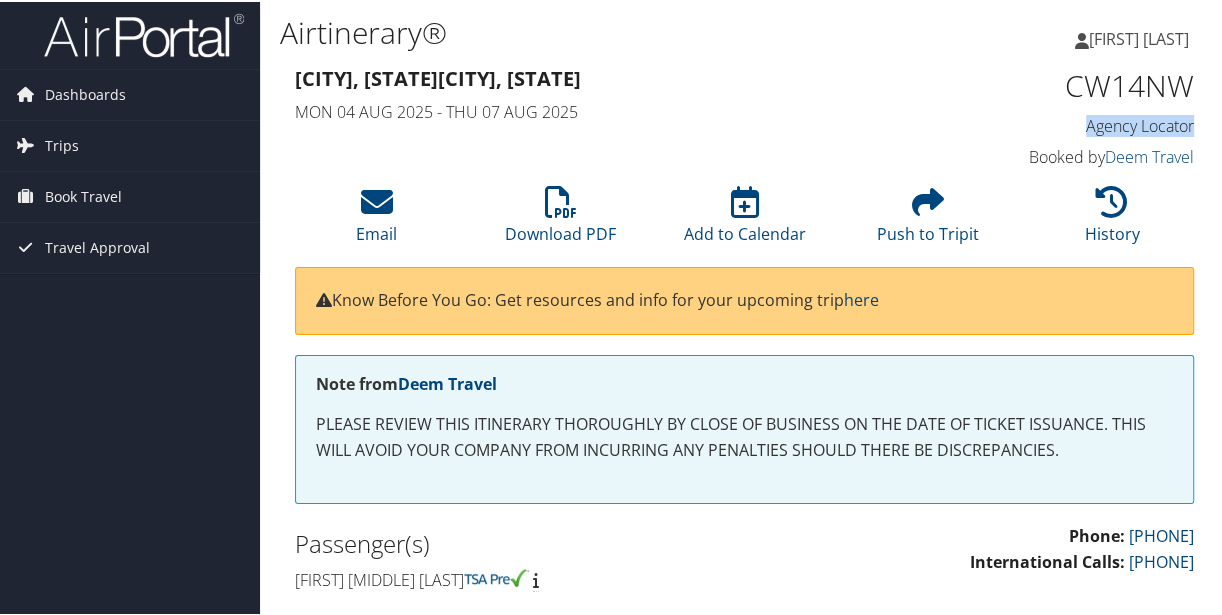 scroll, scrollTop: 0, scrollLeft: 0, axis: both 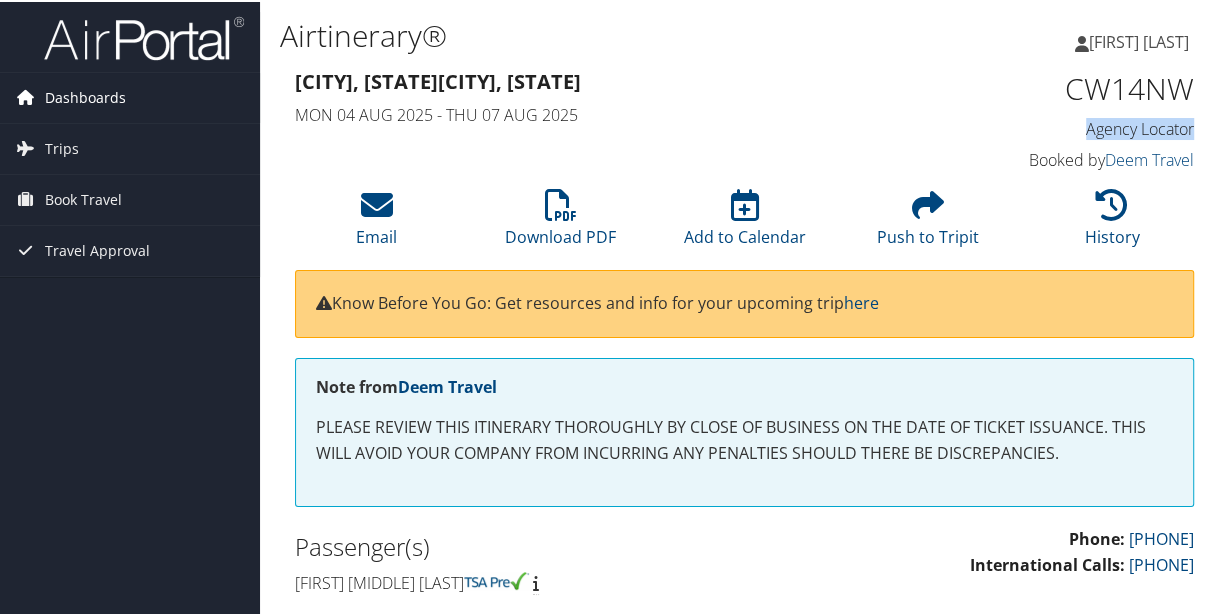 click on "Dashboards" at bounding box center (85, 96) 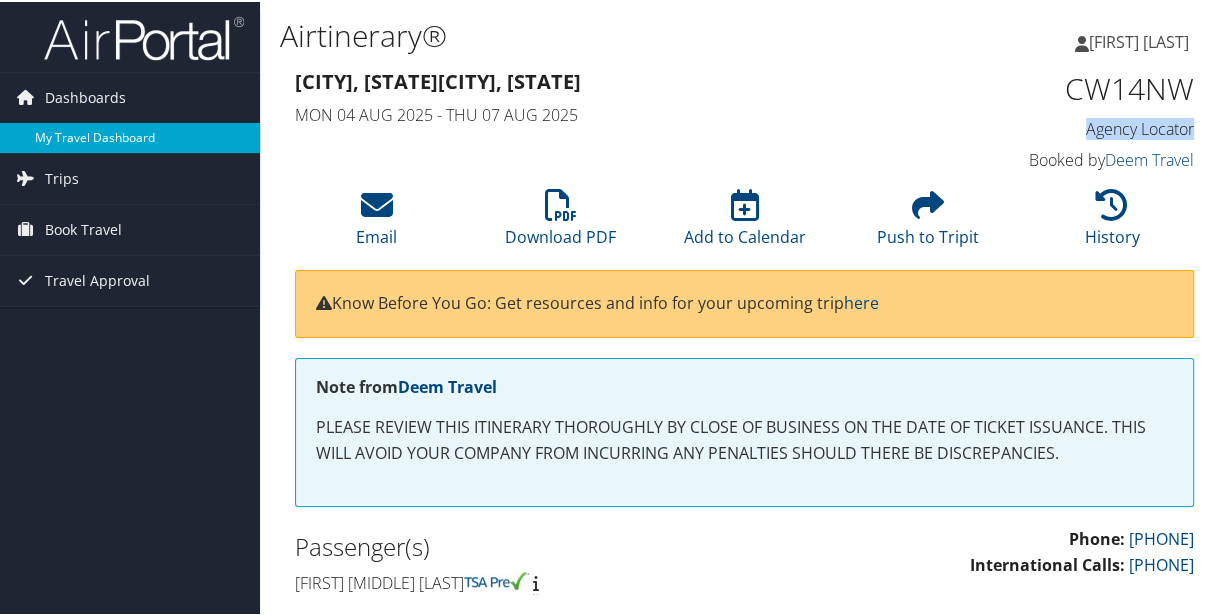 click on "My Travel Dashboard" at bounding box center [130, 136] 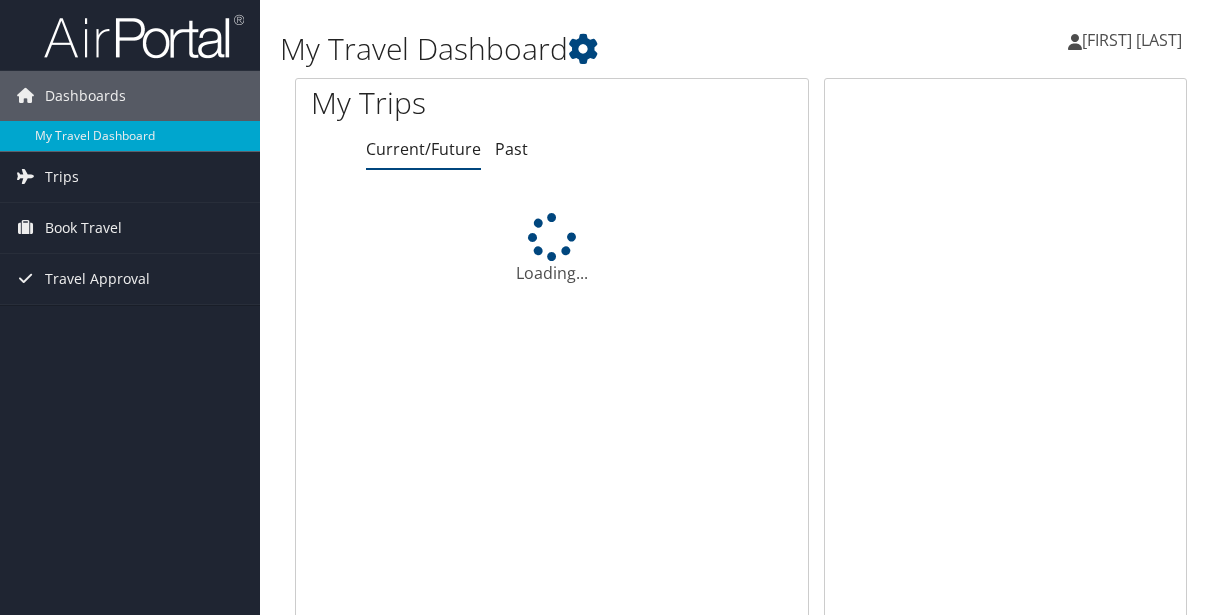 scroll, scrollTop: 0, scrollLeft: 0, axis: both 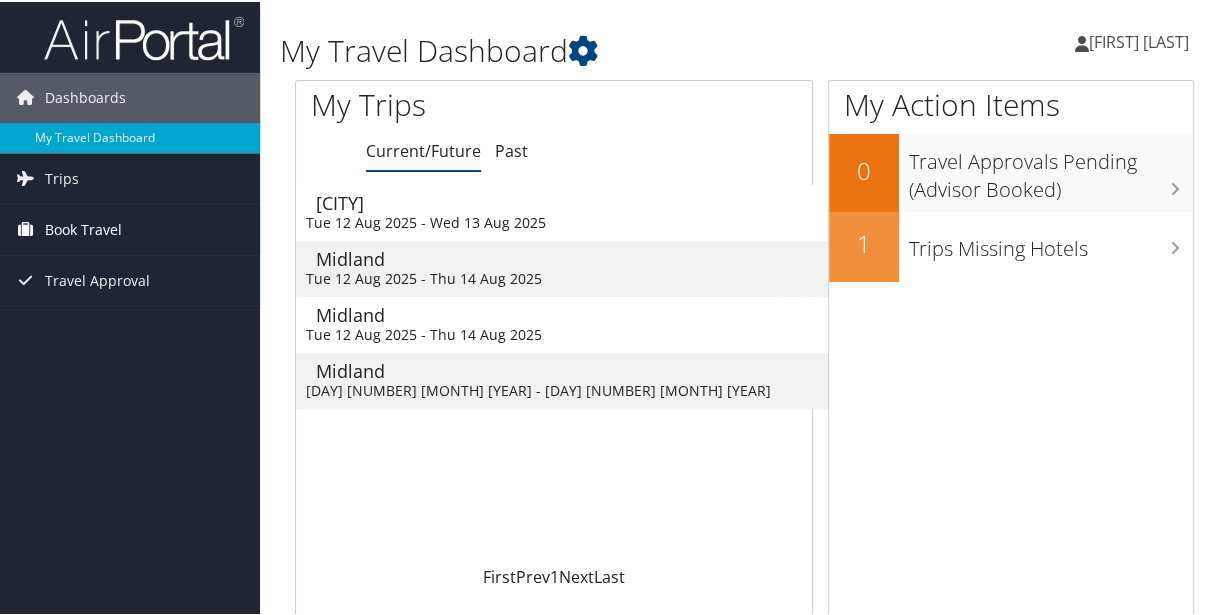 click on "Book Travel" at bounding box center (83, 228) 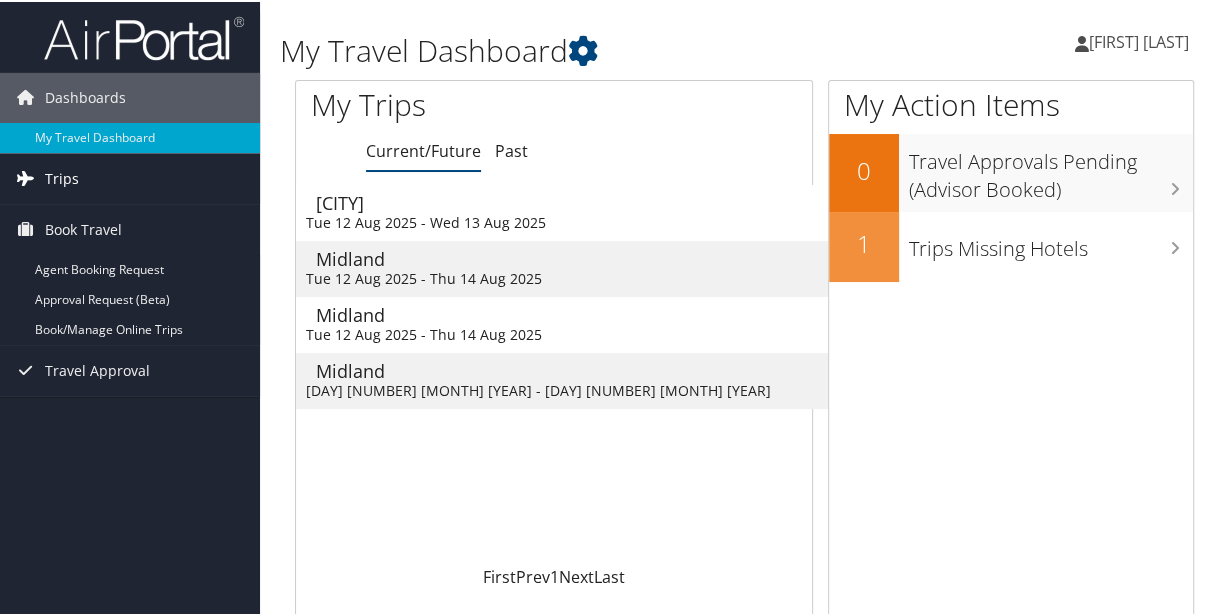 click on "Trips" at bounding box center (62, 177) 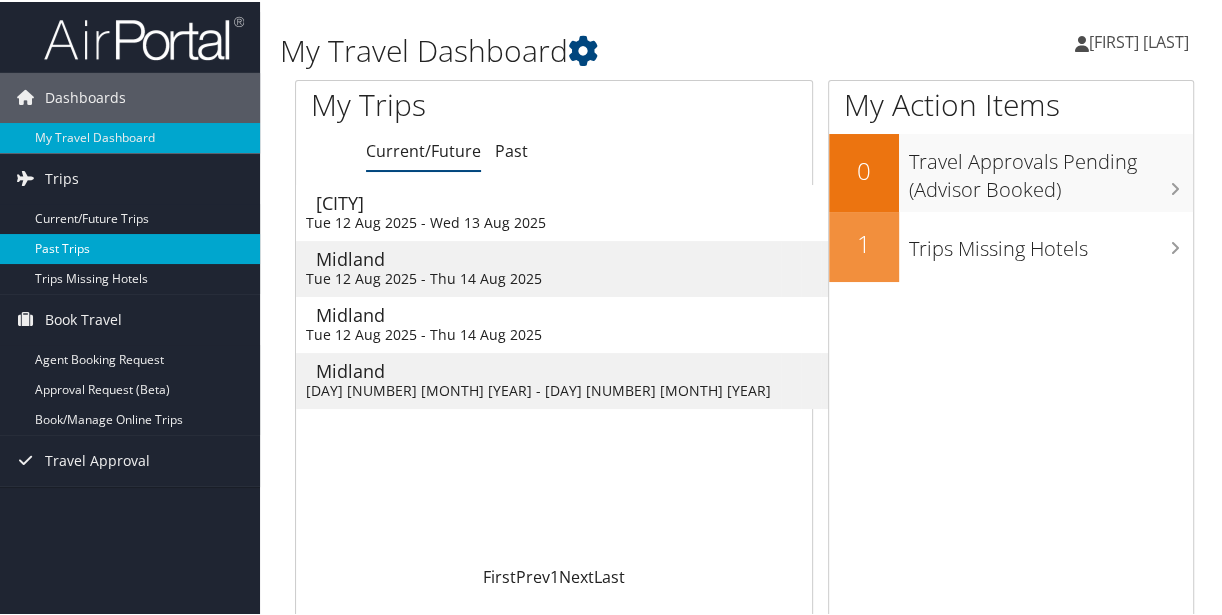 click on "Past Trips" at bounding box center [130, 247] 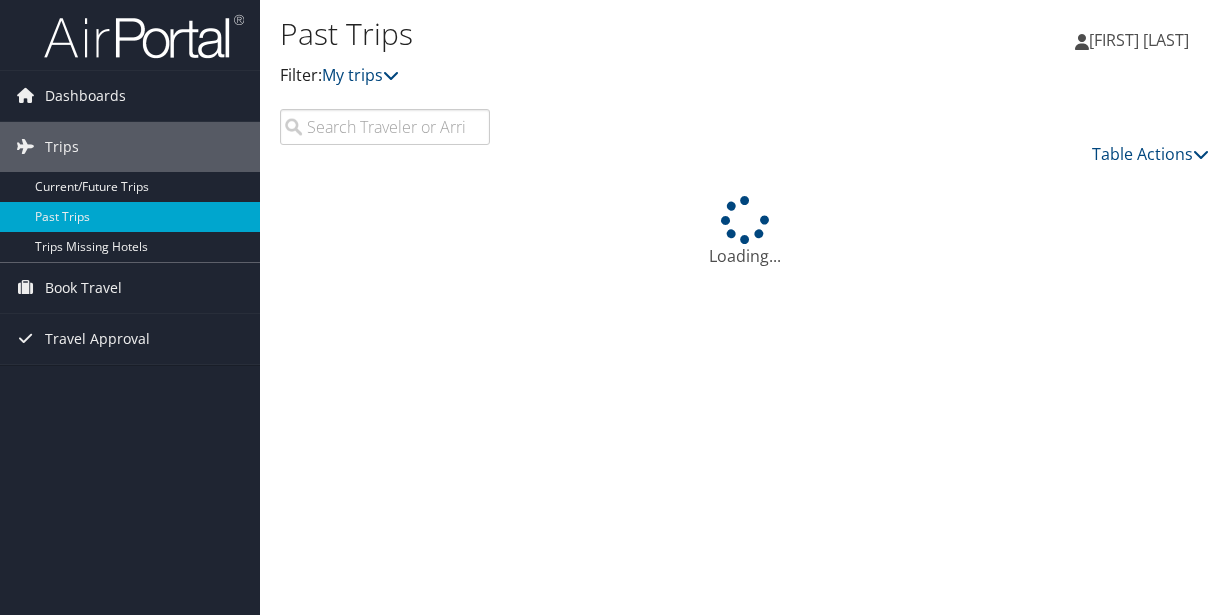 scroll, scrollTop: 0, scrollLeft: 0, axis: both 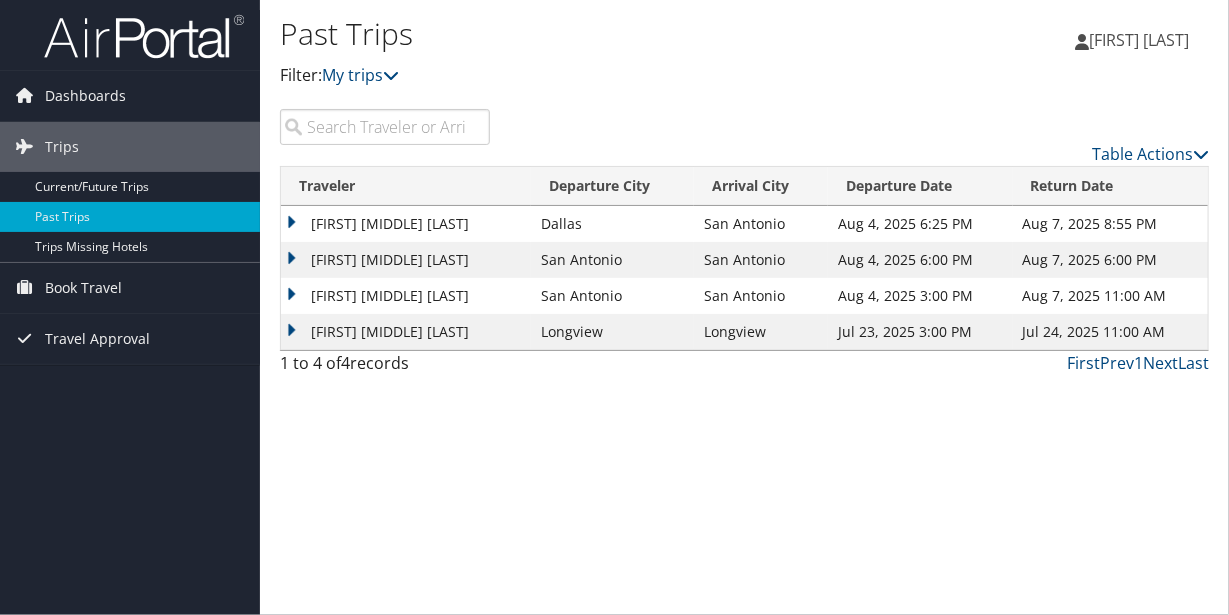 click on "[FIRST] [MIDDLE] [LAST]" at bounding box center (406, 260) 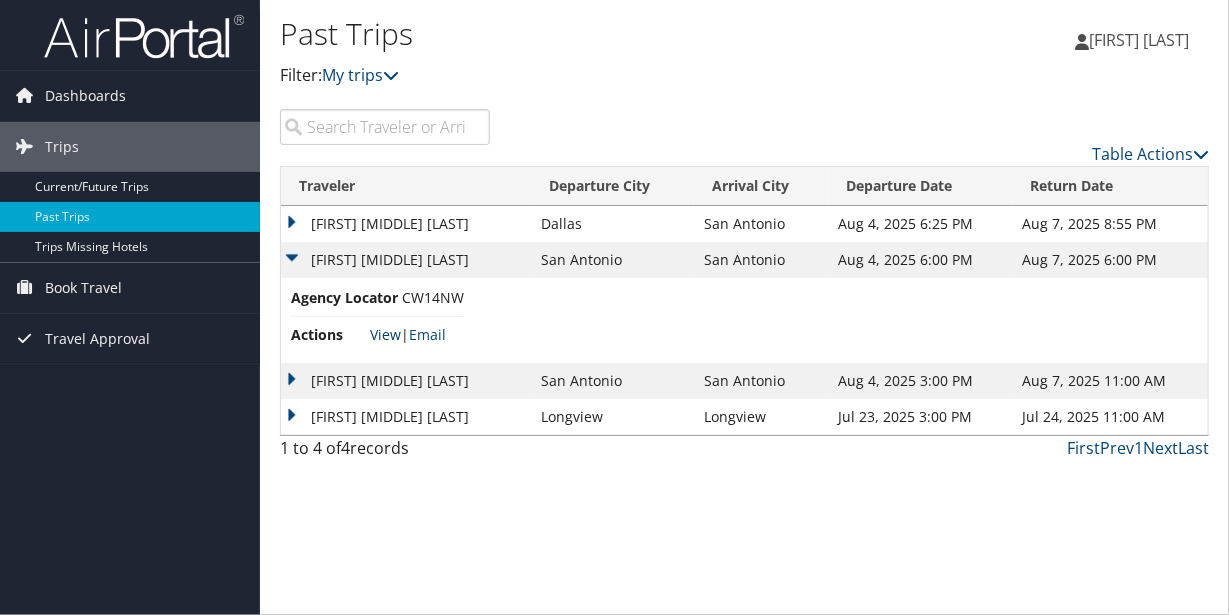 click on "View" at bounding box center (385, 334) 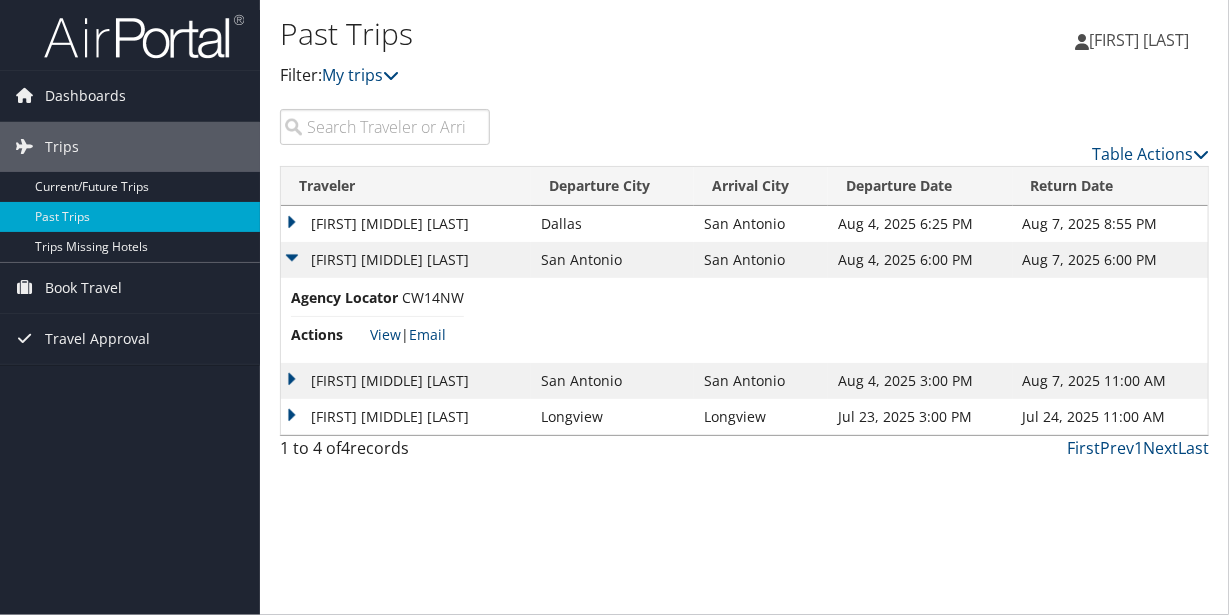 click on "STEPHEN MICHAEL PERKINS" at bounding box center [406, 260] 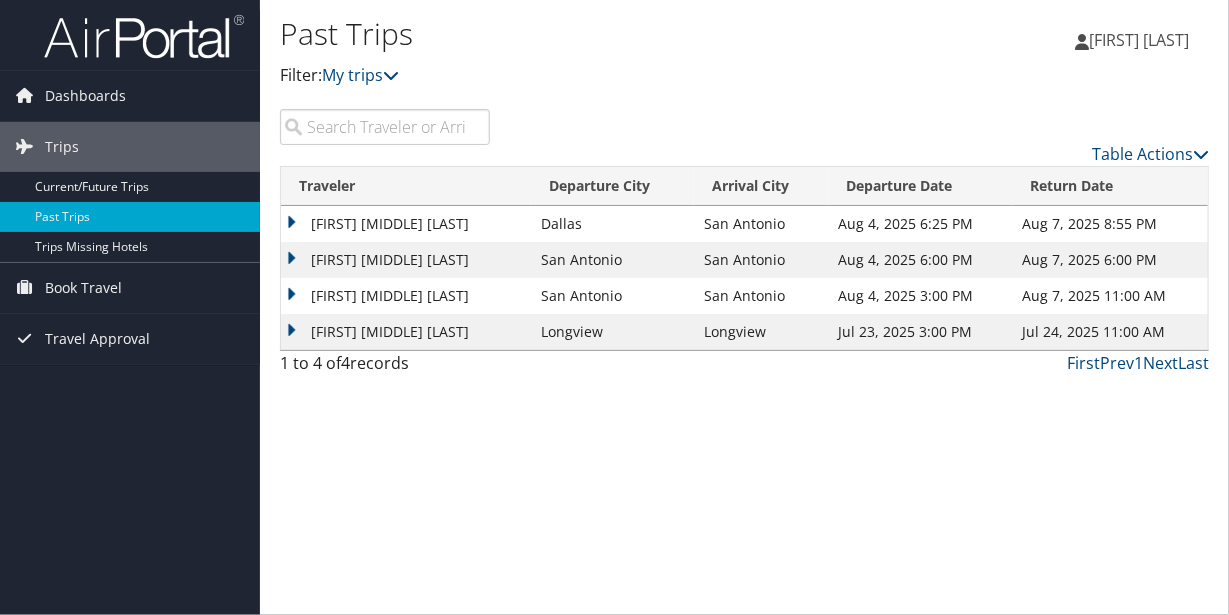 click on "STEPHEN MICHAEL PERKINS" at bounding box center [406, 296] 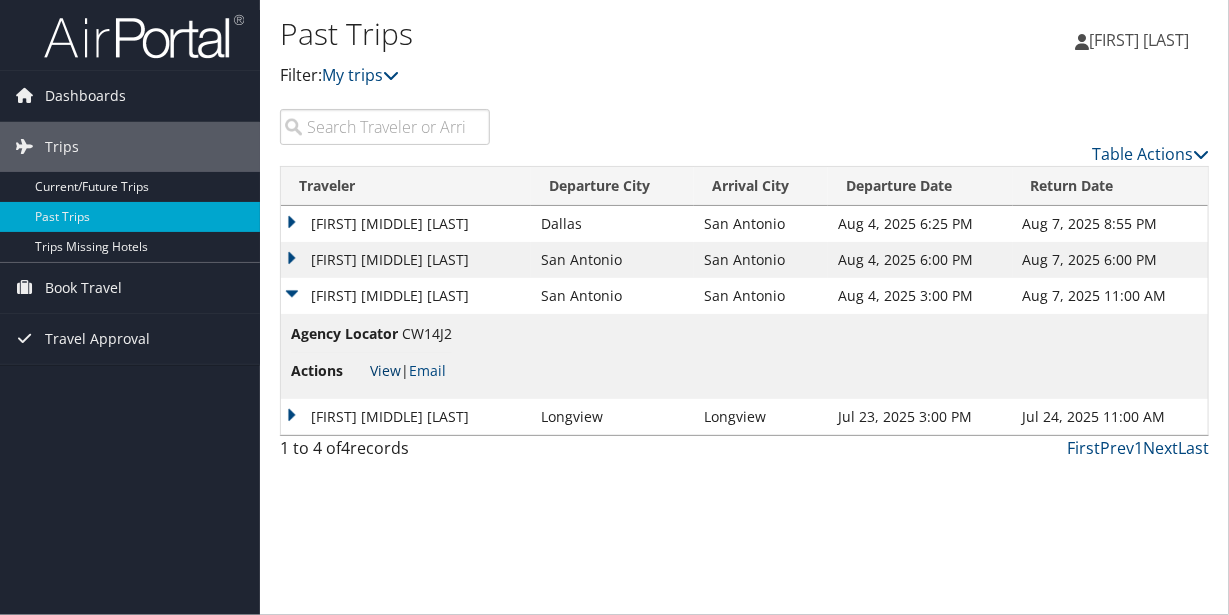 click on "View" at bounding box center (385, 370) 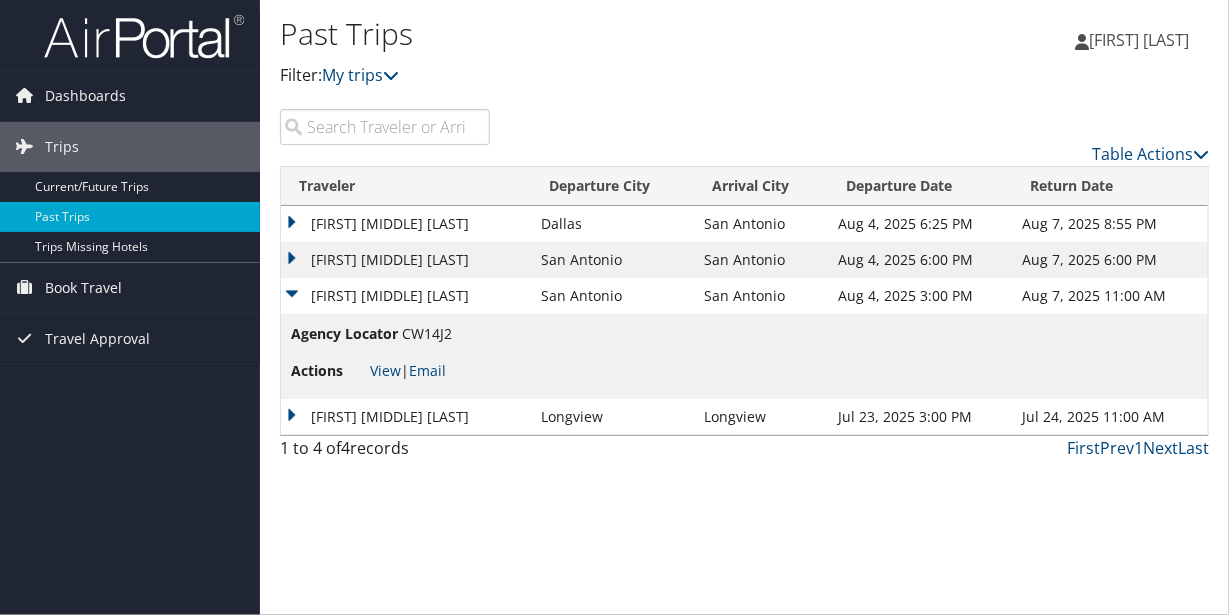 click on "STEPHEN MICHAEL PERKINS" at bounding box center [406, 296] 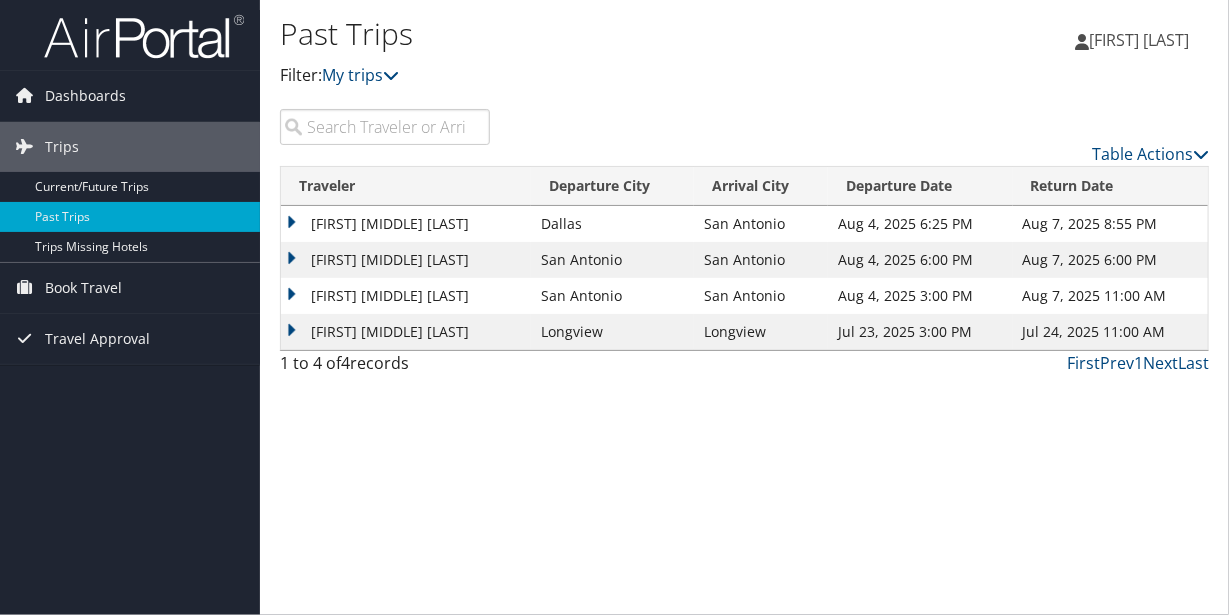 click on "STEPHEN MICHAEL PERKINS" at bounding box center (406, 224) 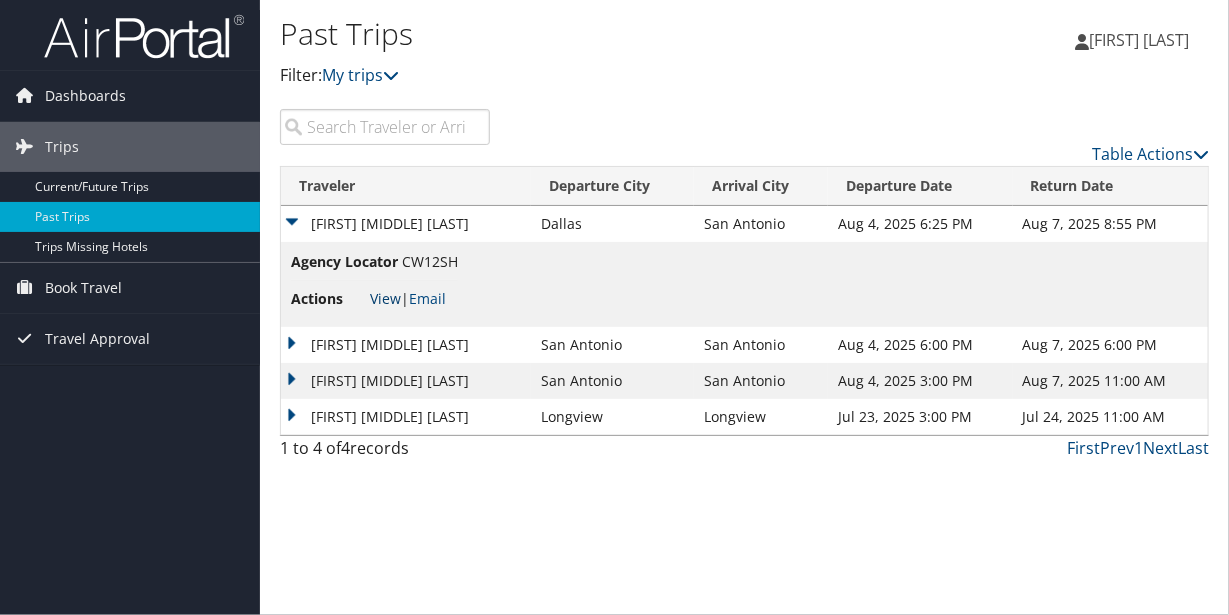 click on "View" at bounding box center (385, 298) 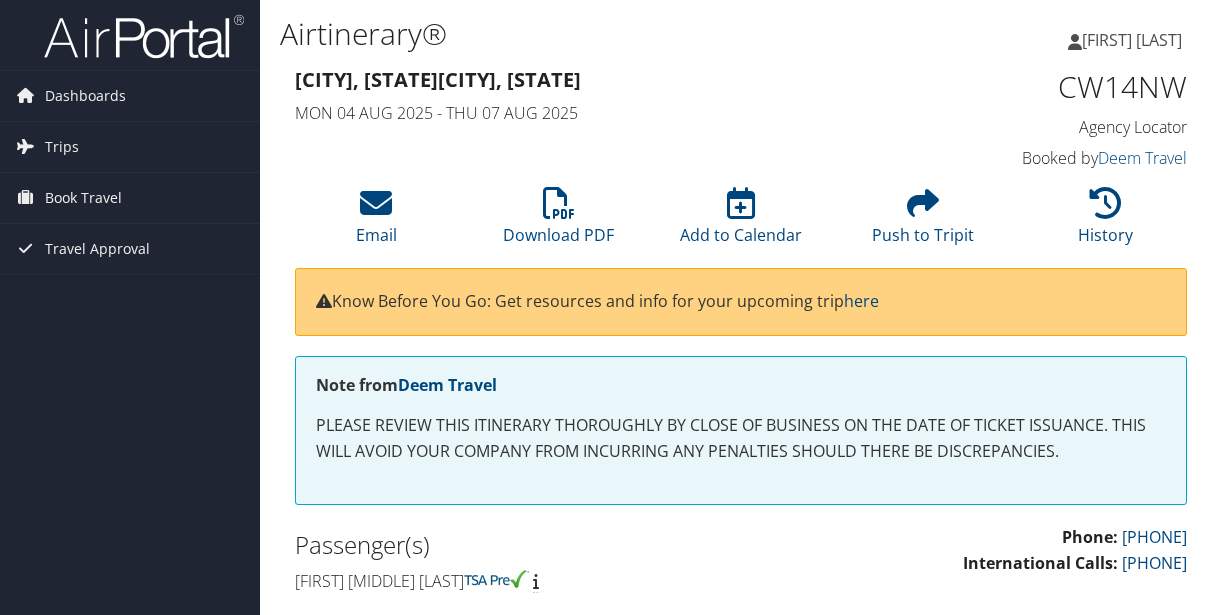 scroll, scrollTop: 0, scrollLeft: 0, axis: both 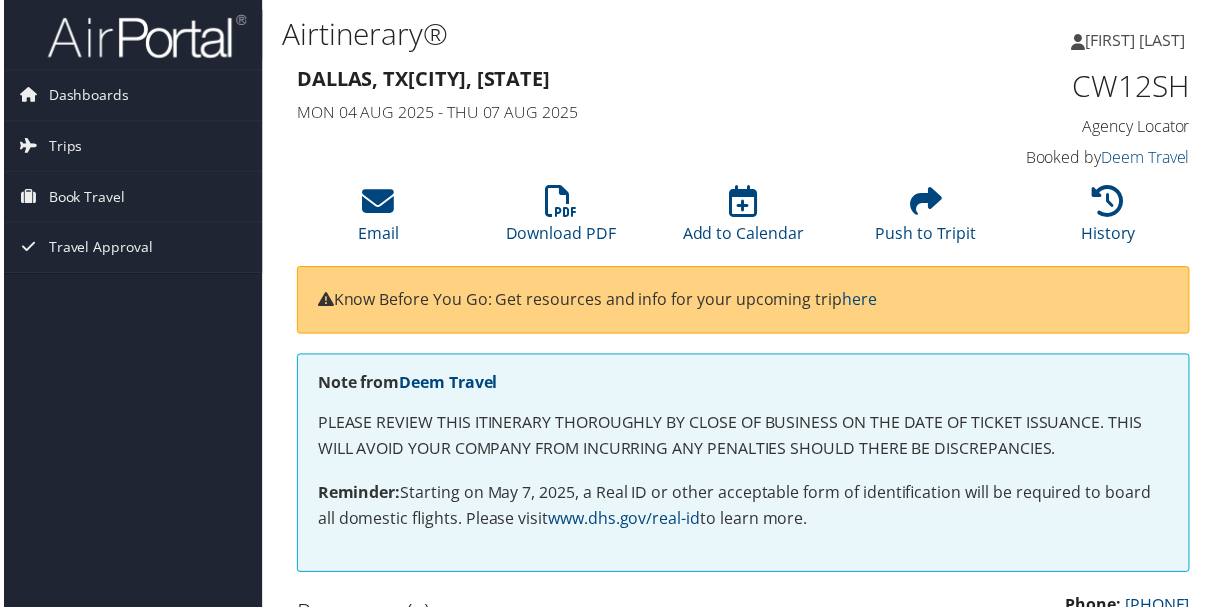 click at bounding box center [144, 36] 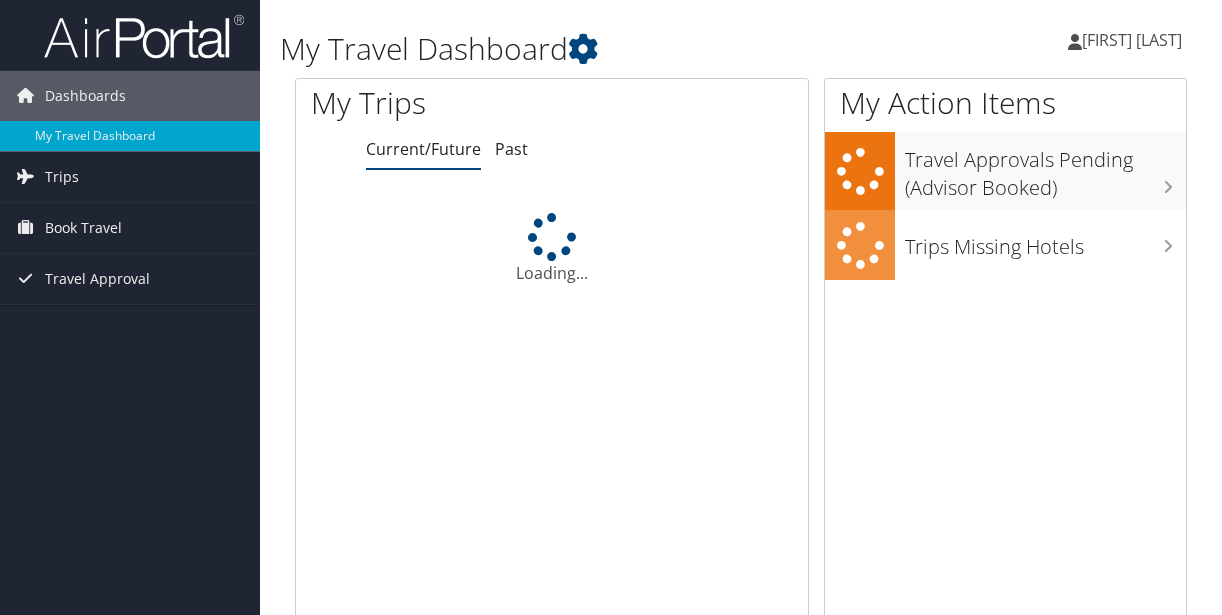 scroll, scrollTop: 0, scrollLeft: 0, axis: both 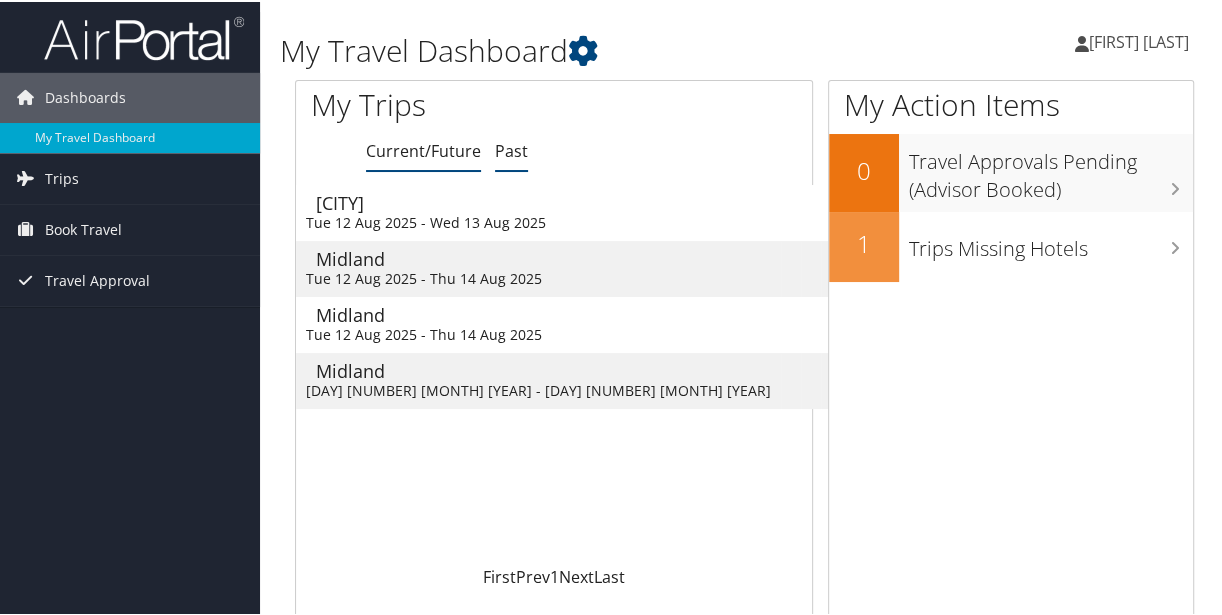 click on "Past" at bounding box center (511, 149) 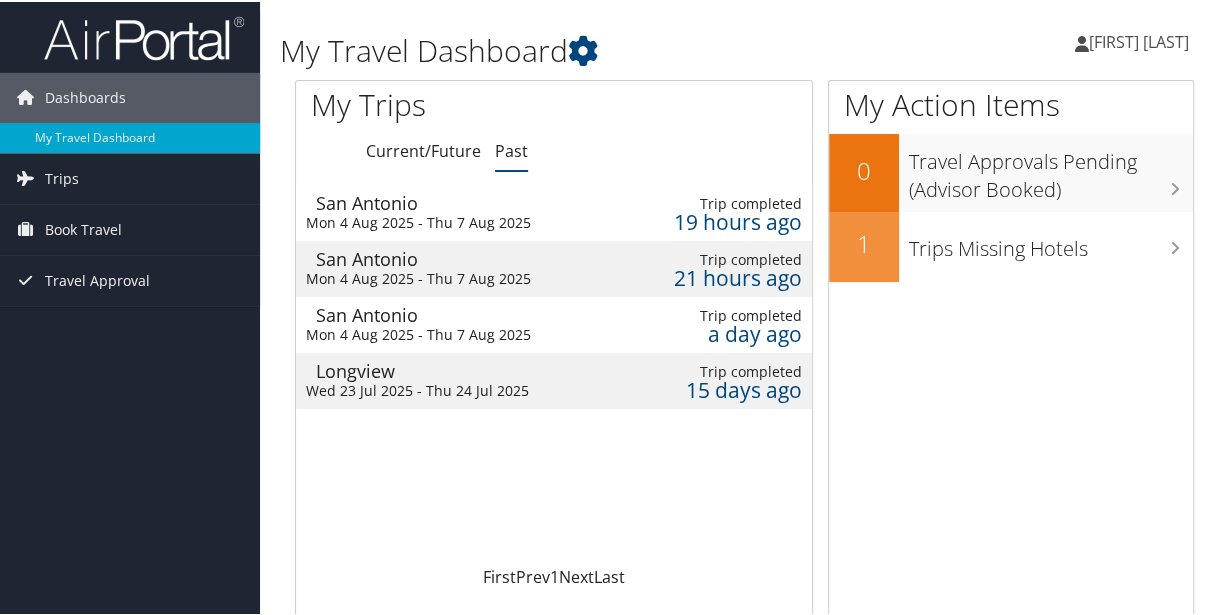 click at bounding box center (602, 267) 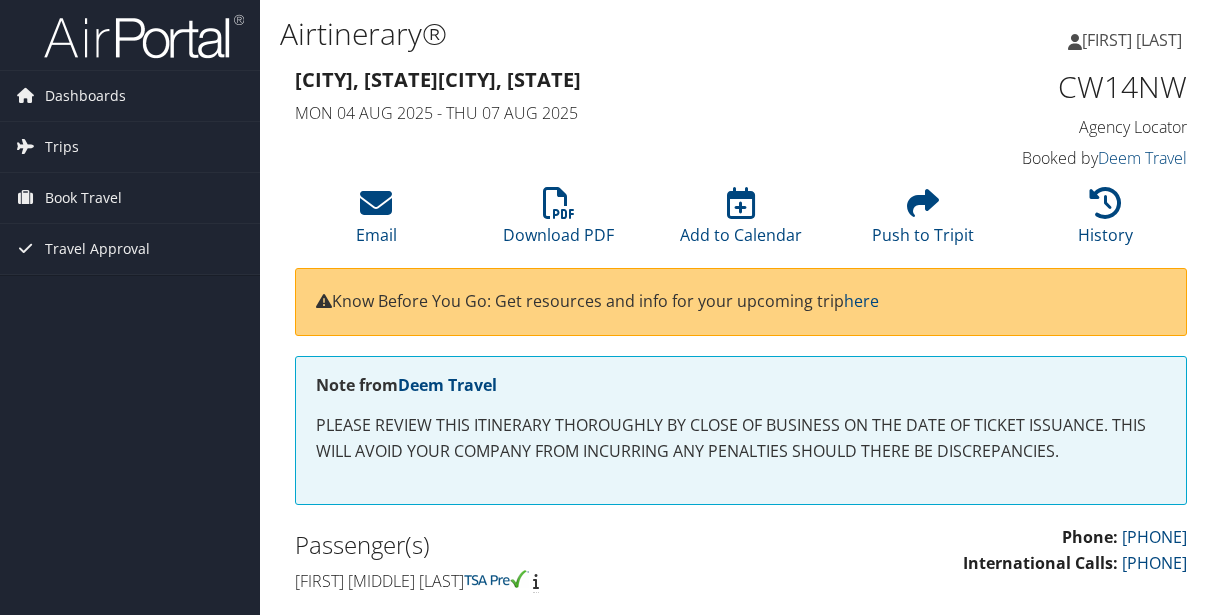 scroll, scrollTop: 0, scrollLeft: 0, axis: both 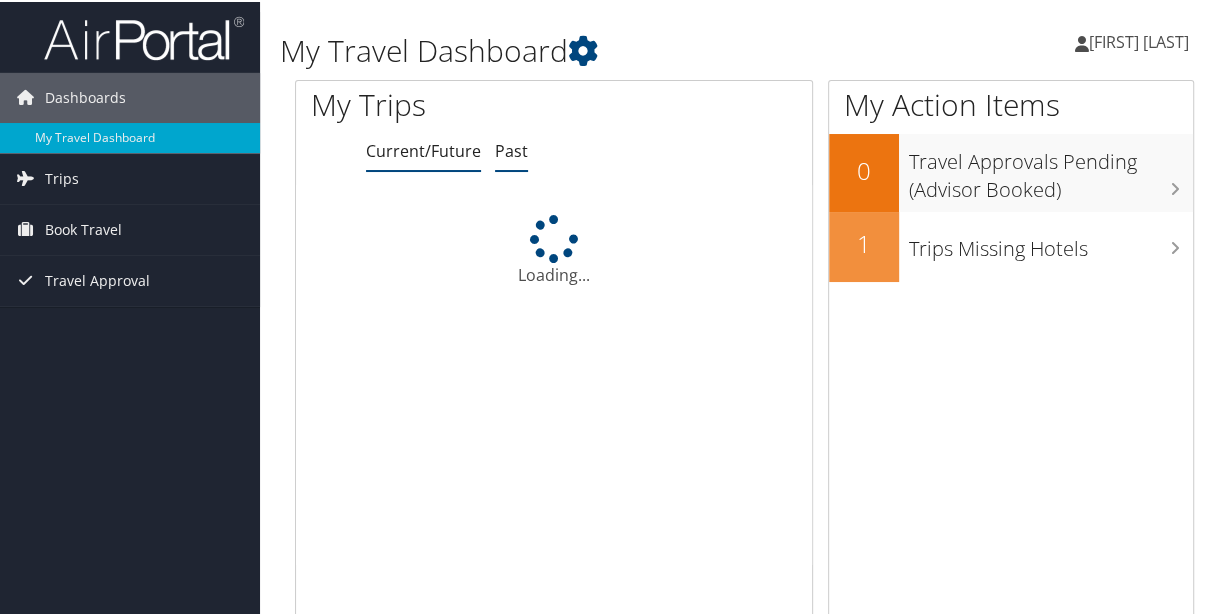 click on "Past" at bounding box center (511, 149) 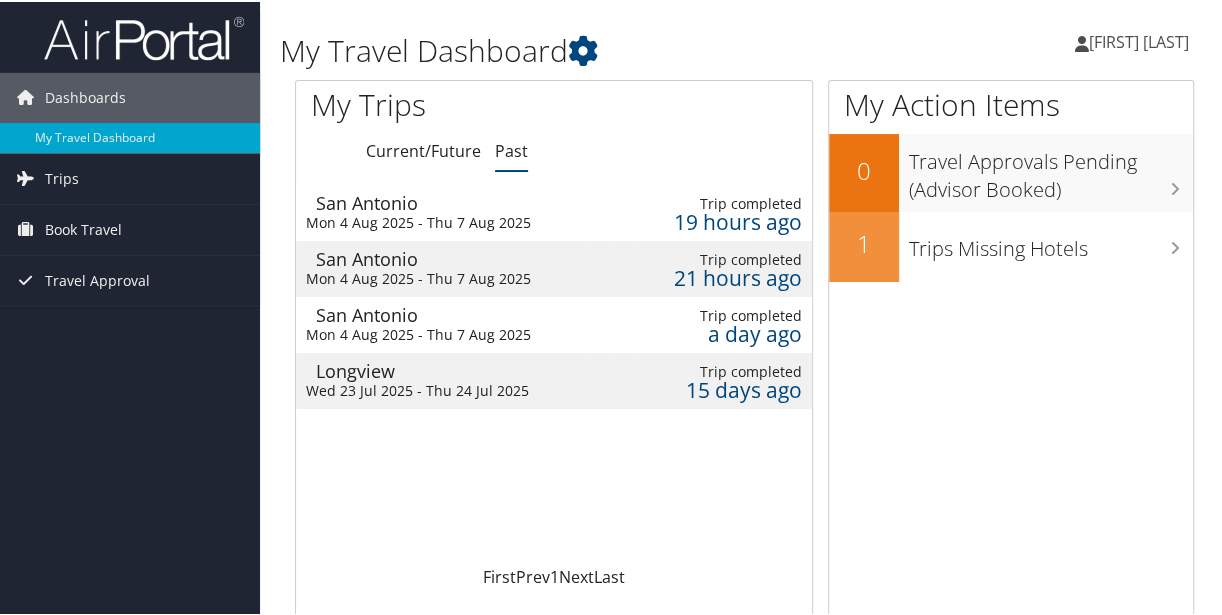 click on "San Antonio" at bounding box center [452, 201] 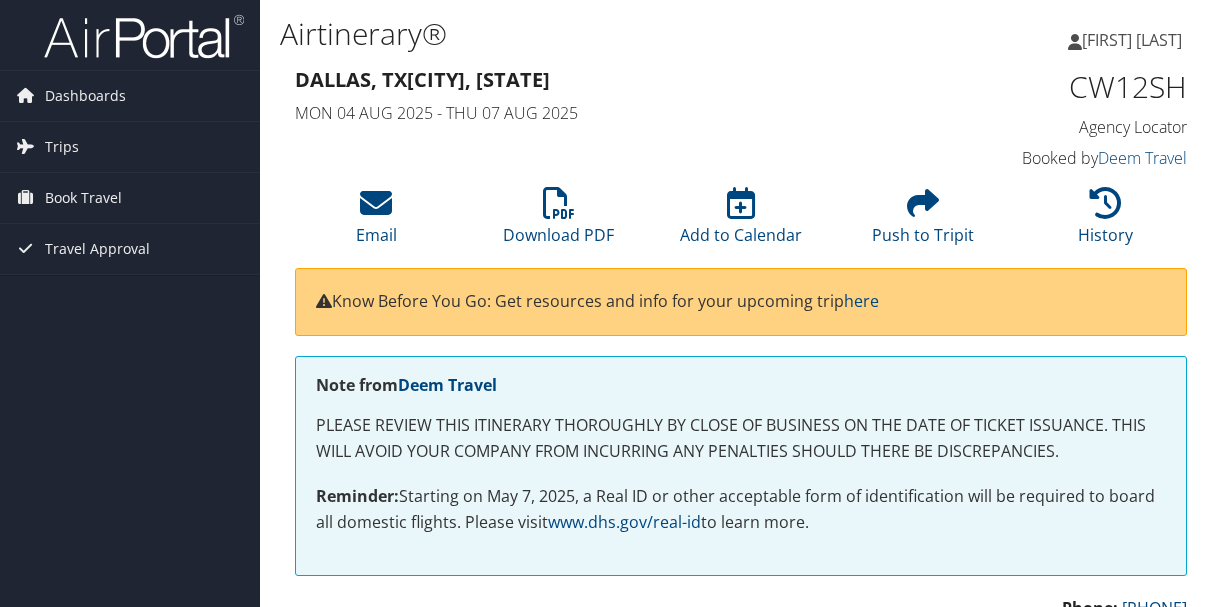 scroll, scrollTop: 0, scrollLeft: 0, axis: both 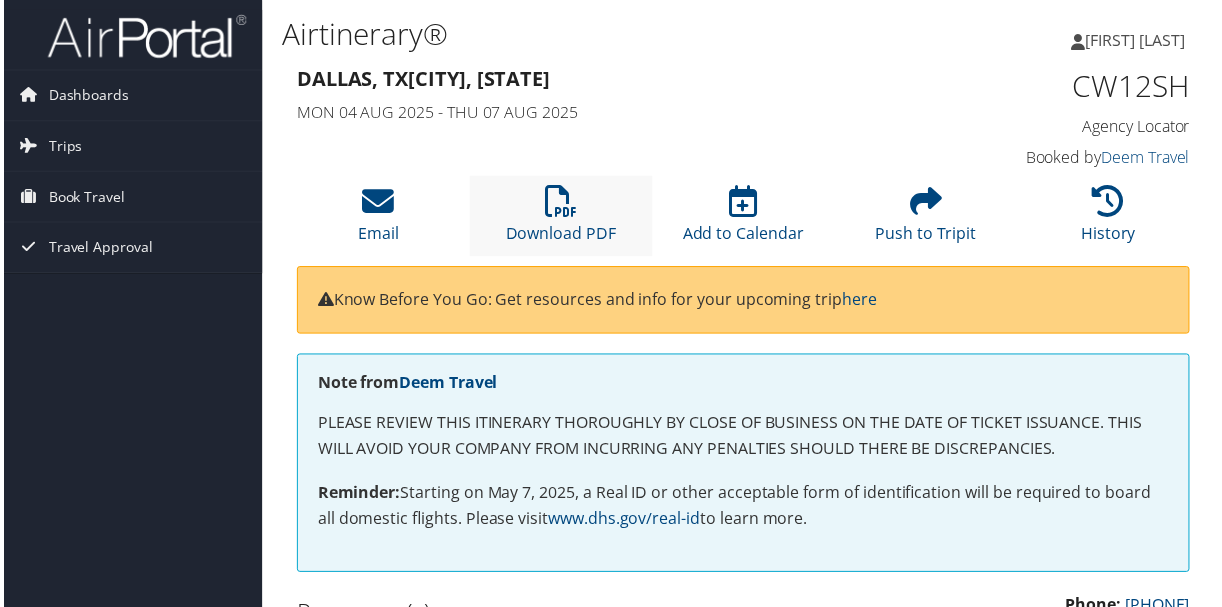 click on "Download PDF" at bounding box center (561, 217) 